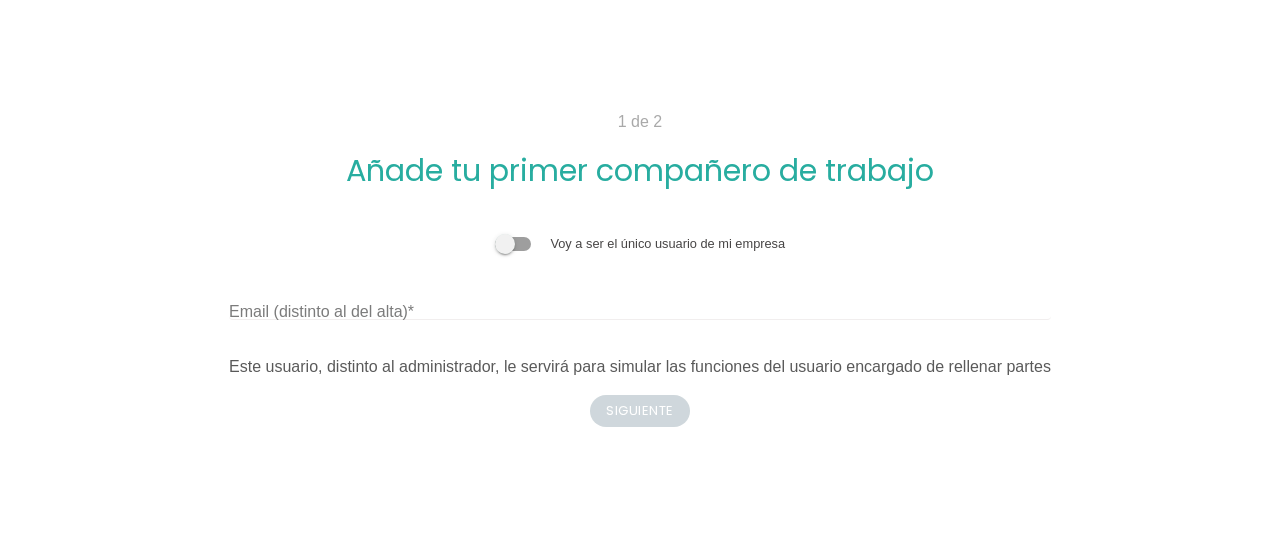 scroll, scrollTop: 0, scrollLeft: 0, axis: both 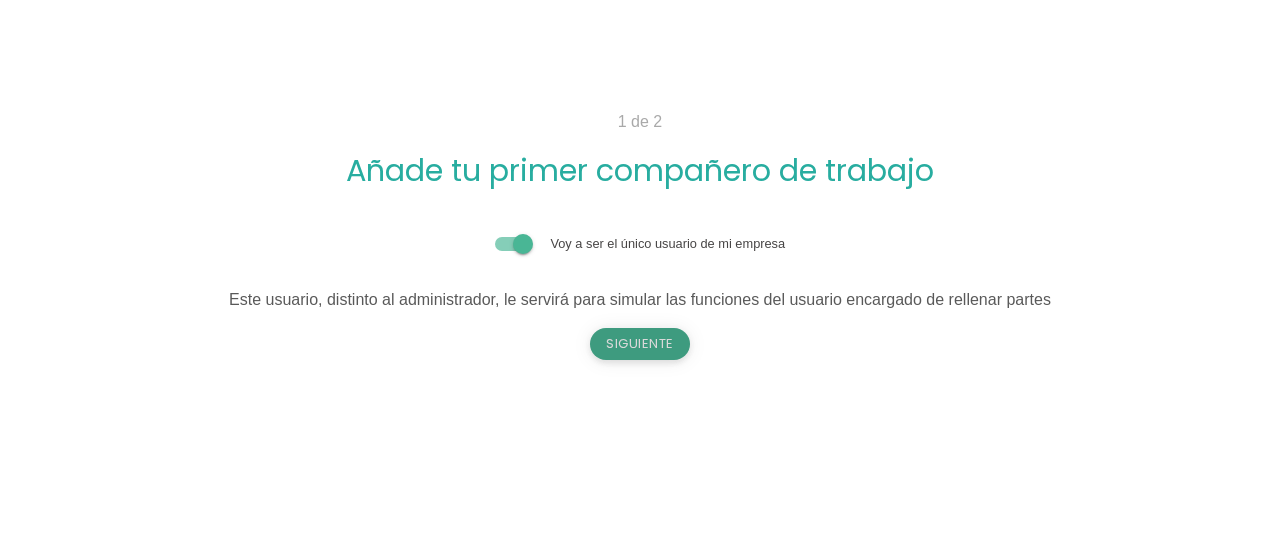 click on "Siguiente" at bounding box center [640, 344] 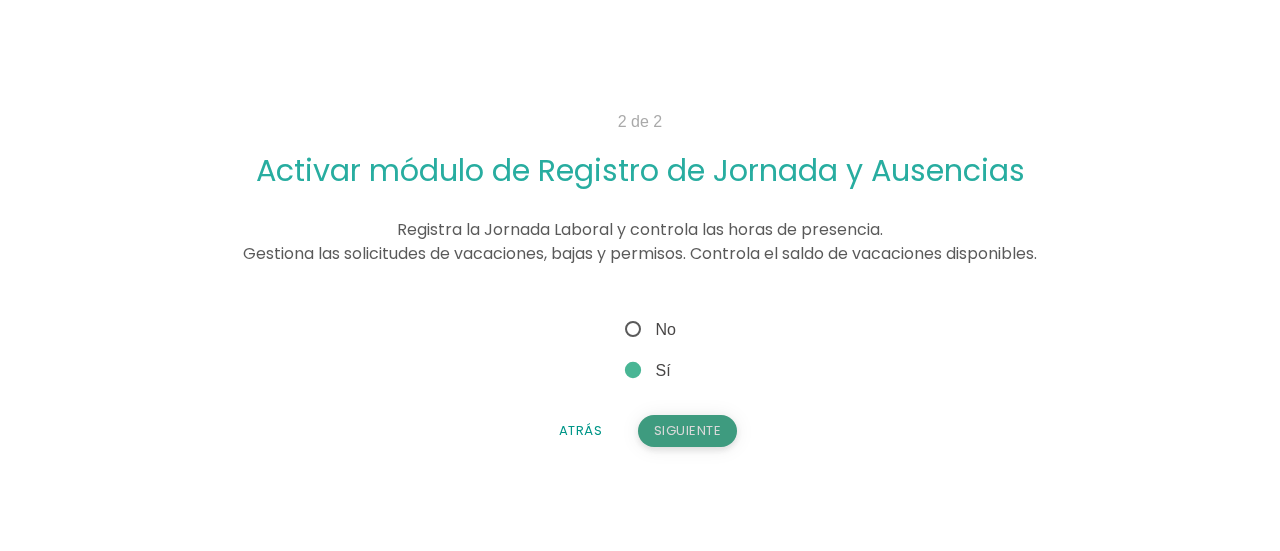 click on "Siguiente" at bounding box center (688, 431) 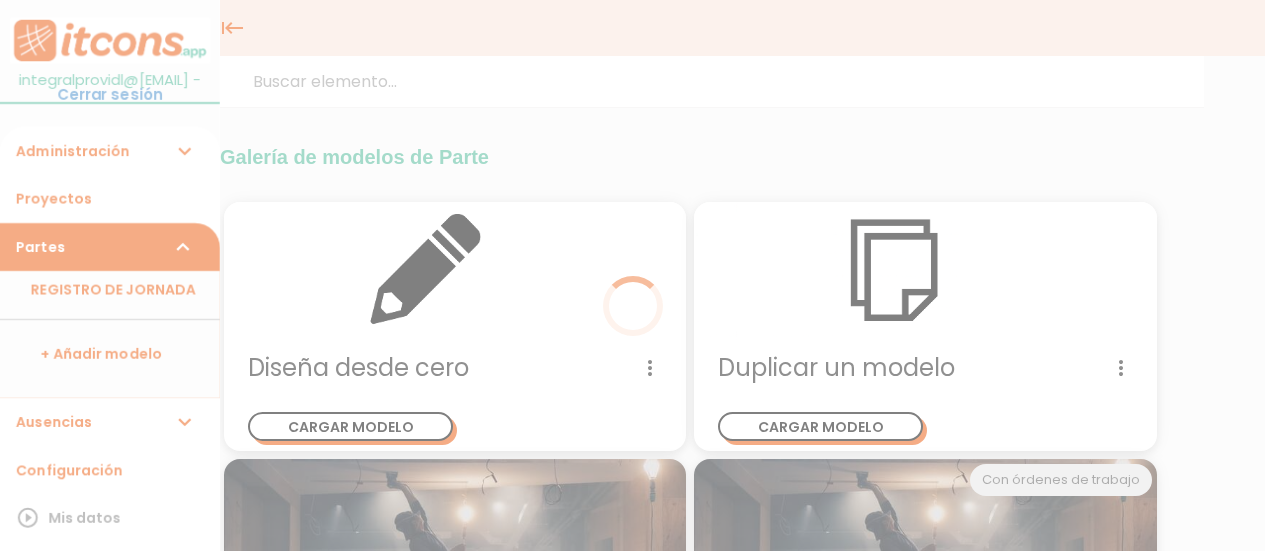 scroll, scrollTop: 0, scrollLeft: 0, axis: both 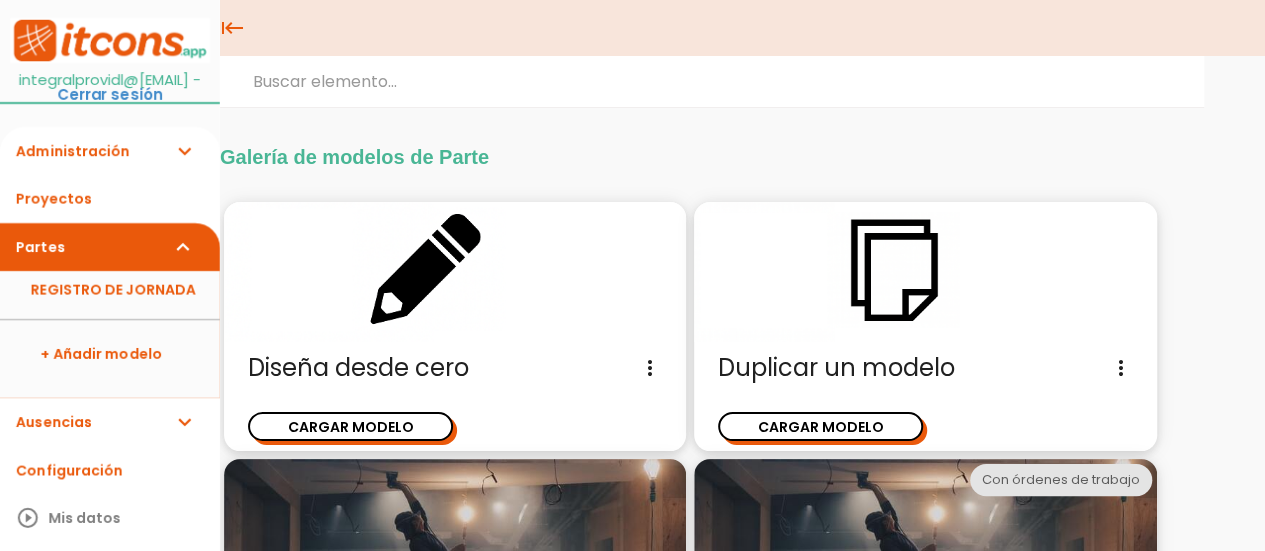 click on "Ausencias
expand_more" at bounding box center (110, 422) 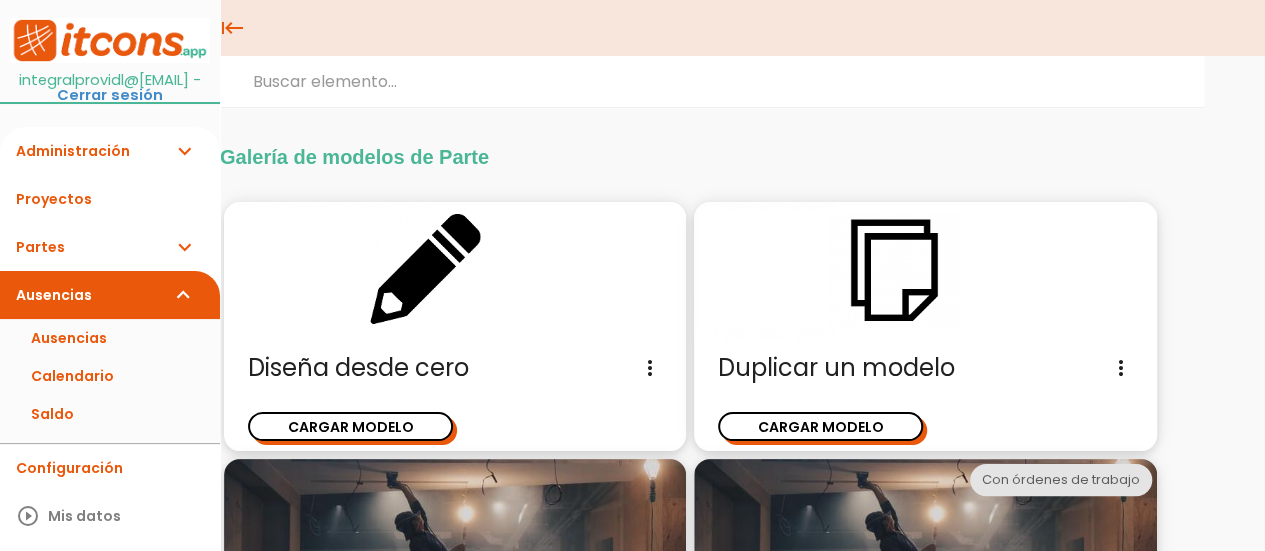 click at bounding box center (455, 272) 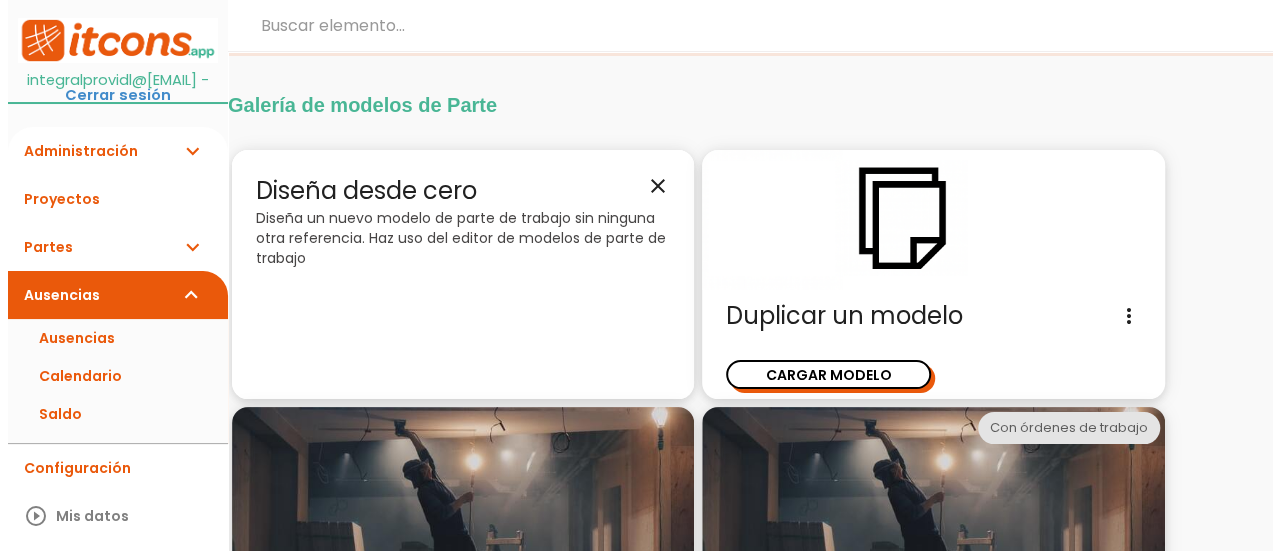 scroll, scrollTop: 303, scrollLeft: 0, axis: vertical 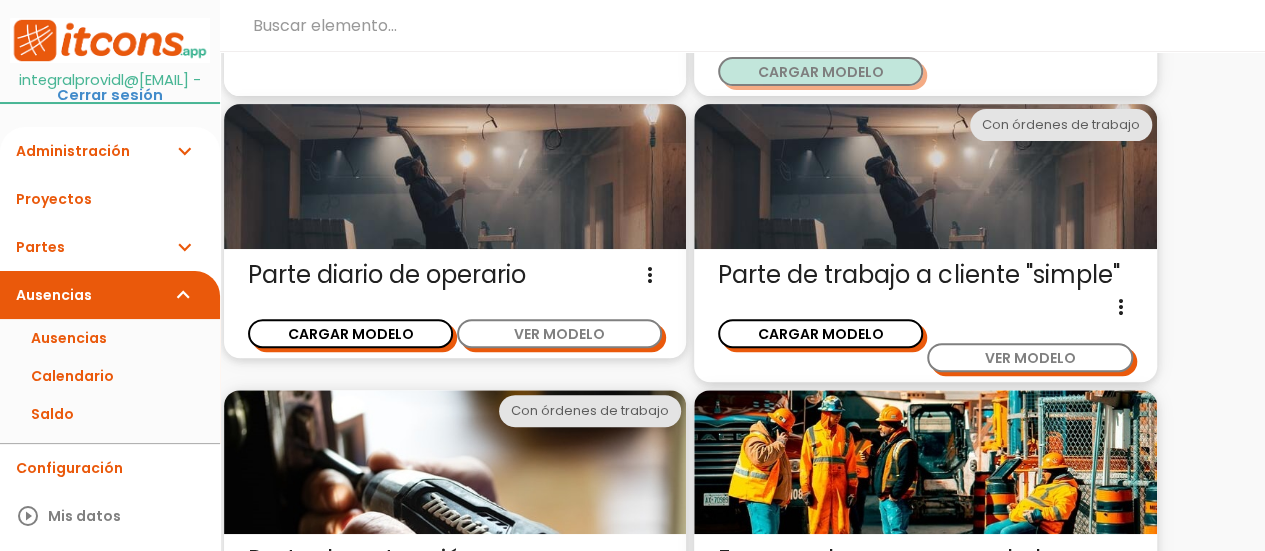 click on "CARGAR MODELO" at bounding box center [820, 71] 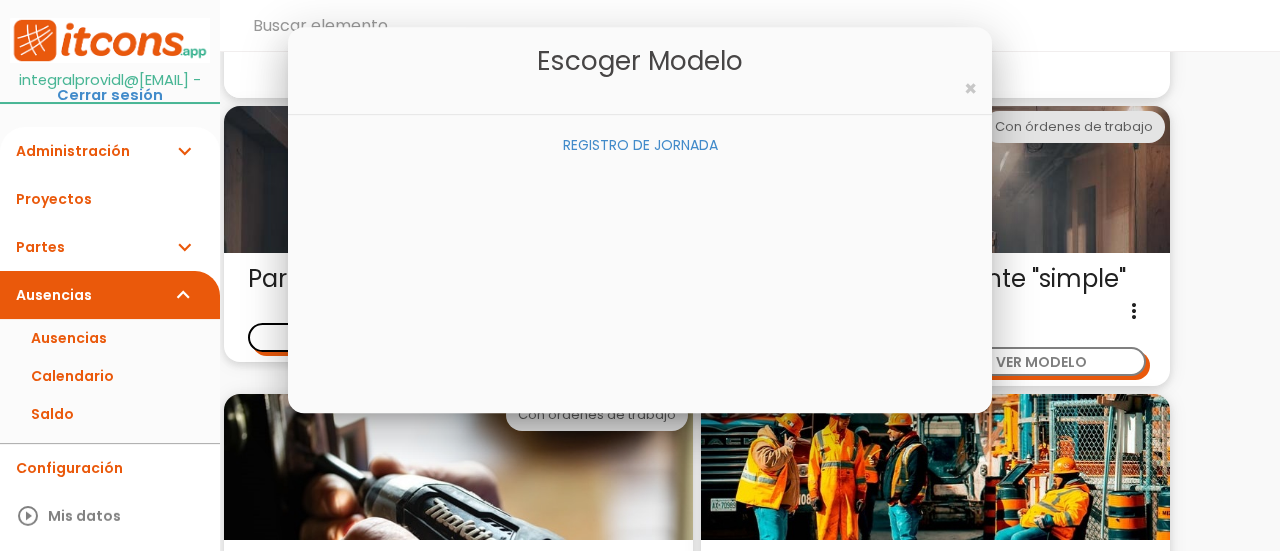 click on "REGISTRO DE JORNADA" at bounding box center (640, 145) 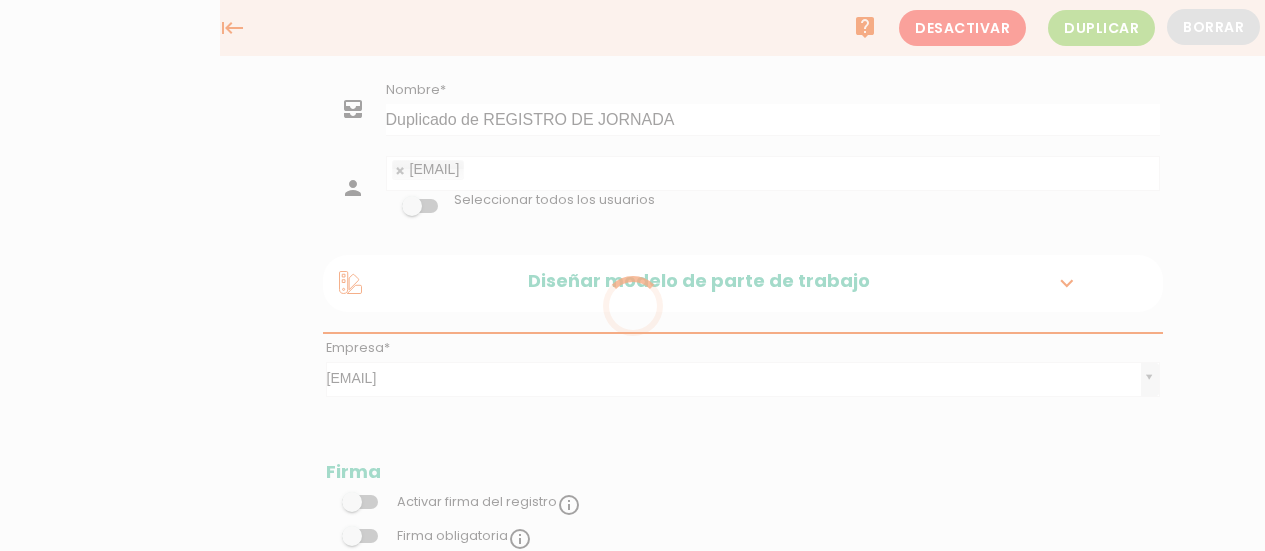 scroll, scrollTop: 0, scrollLeft: 0, axis: both 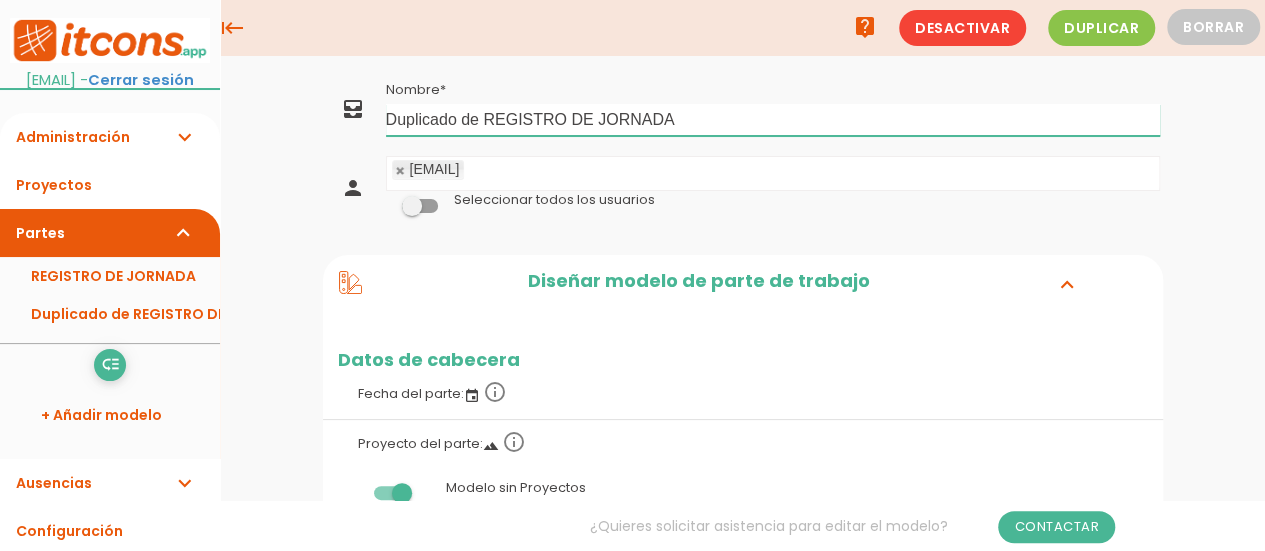 click on "Duplicado de REGISTRO DE JORNADA" at bounding box center [773, 120] 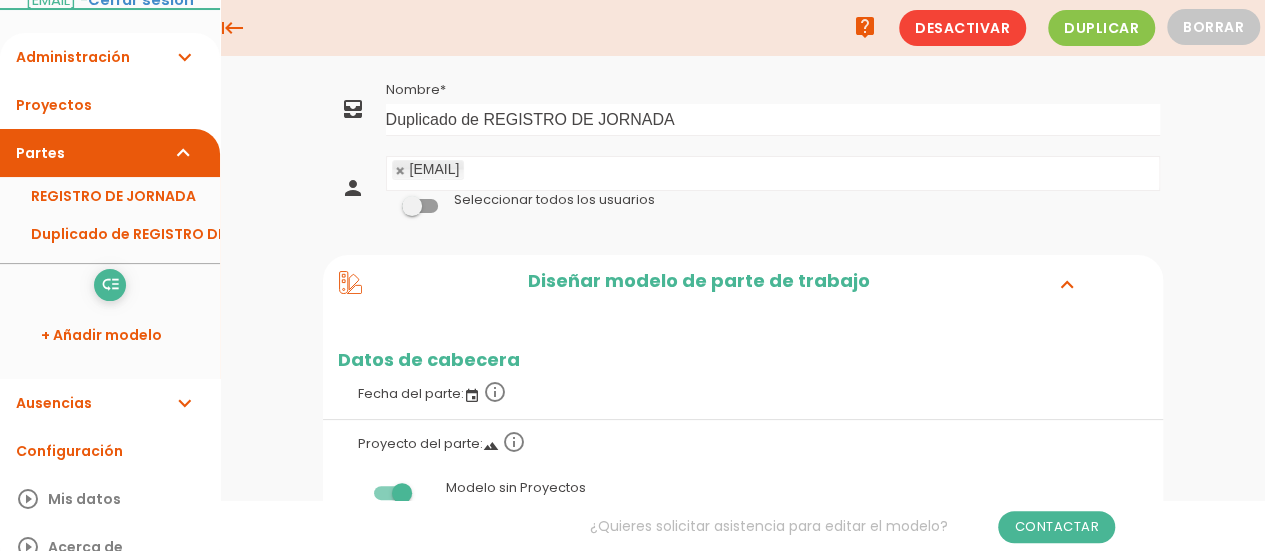 click on "Administración
expand_more" at bounding box center (110, 57) 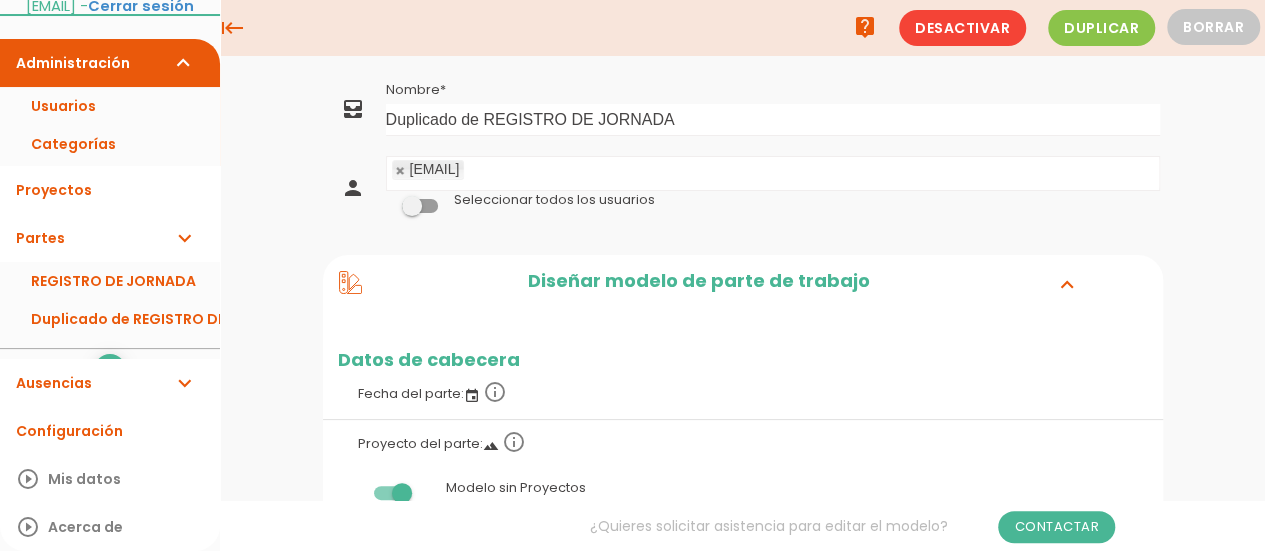 scroll, scrollTop: 64, scrollLeft: 0, axis: vertical 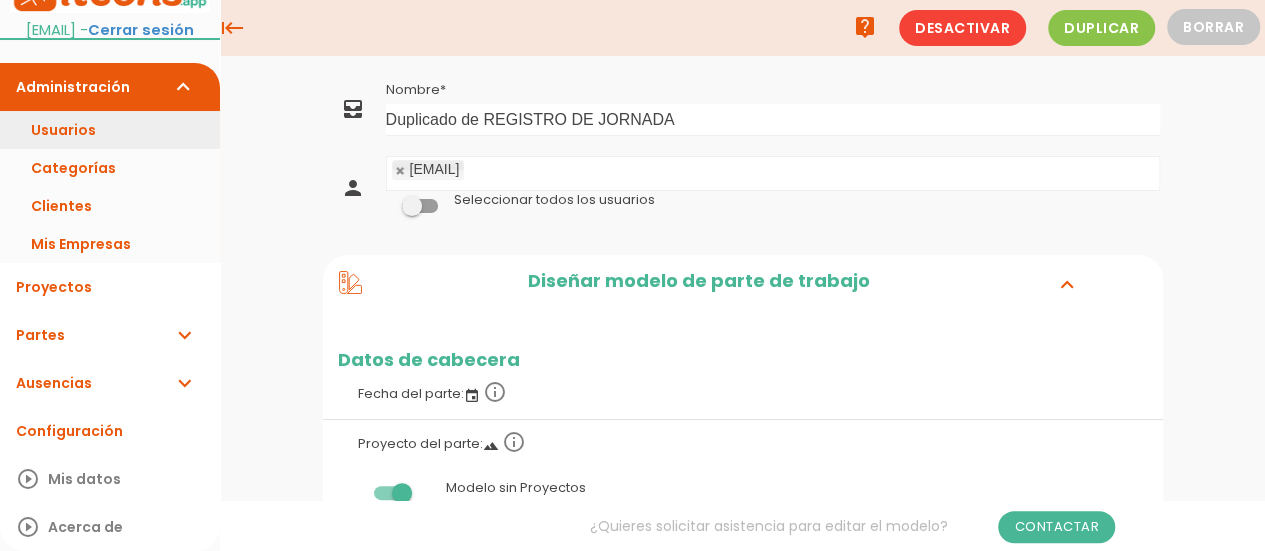 click on "Usuarios" at bounding box center [110, 130] 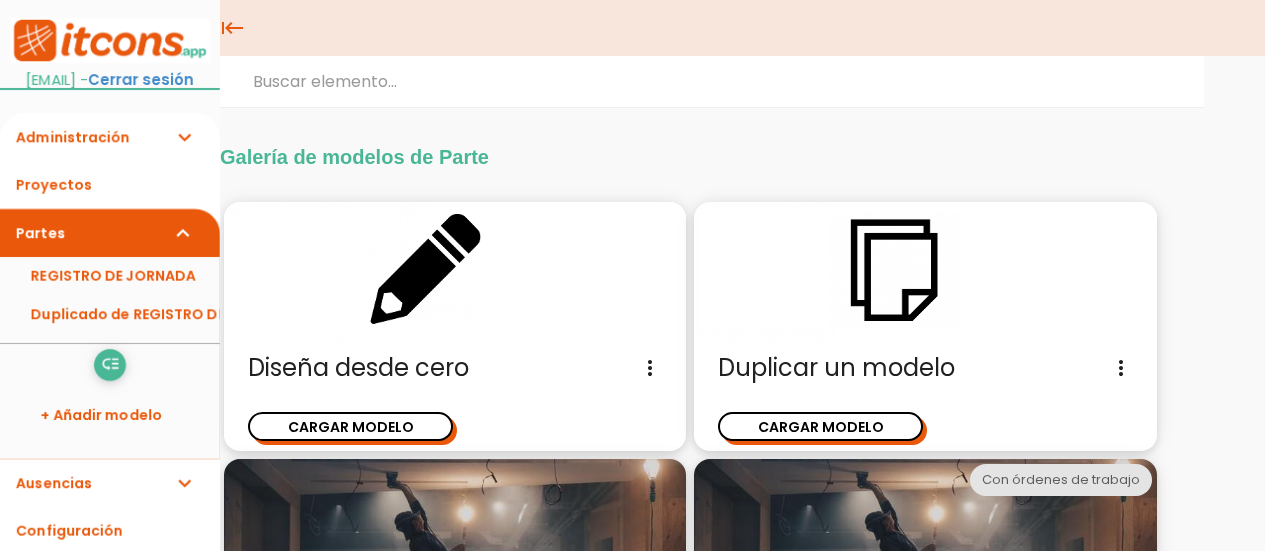 scroll, scrollTop: 0, scrollLeft: 0, axis: both 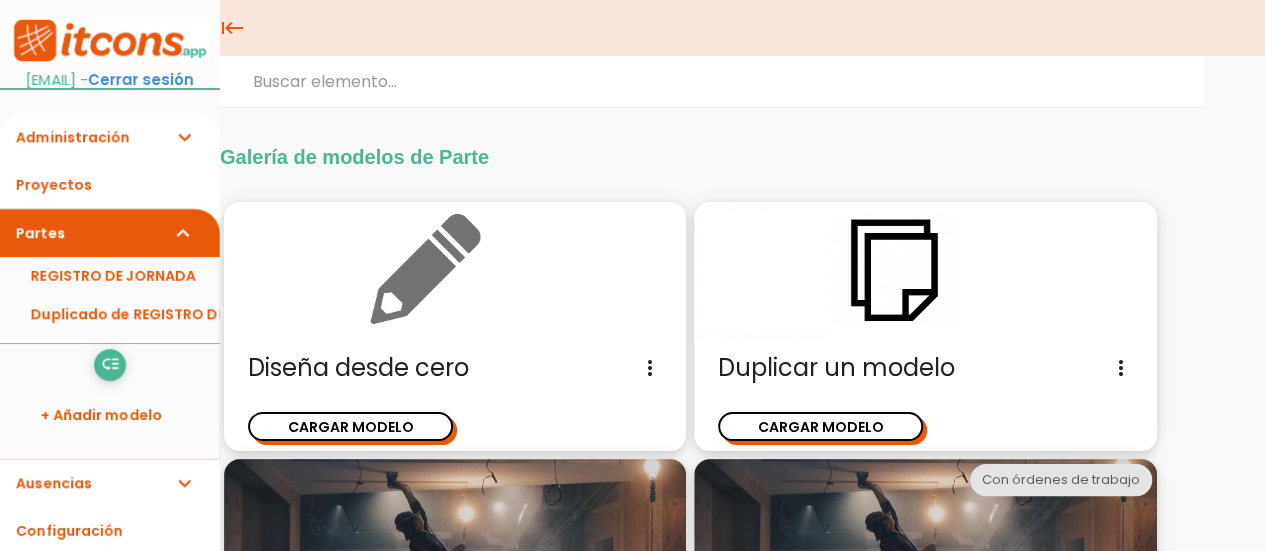 click at bounding box center (455, 272) 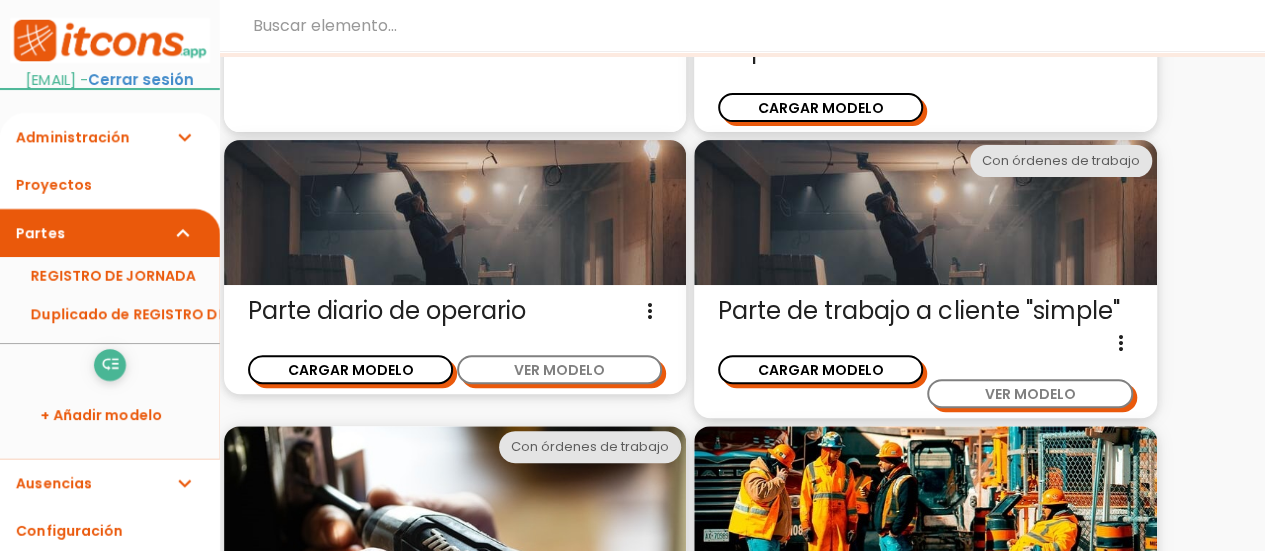 scroll, scrollTop: 0, scrollLeft: 0, axis: both 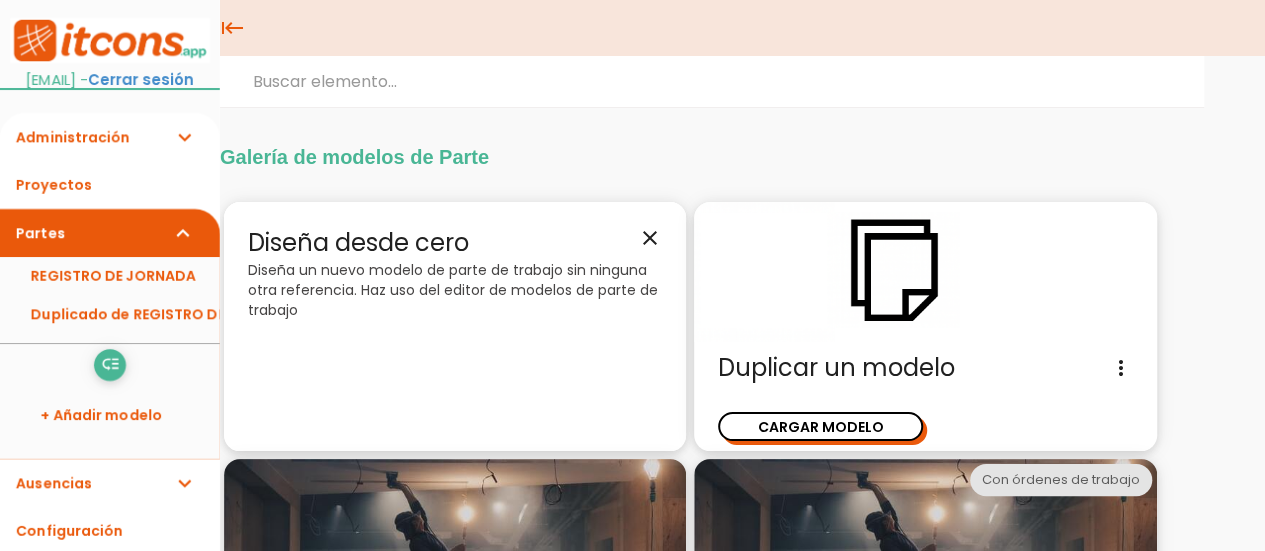 click on "Diseña un nuevo modelo de parte de trabajo sin ninguna otra referencia. Haz uso del editor de modelos de parte de trabajo" at bounding box center [455, 290] 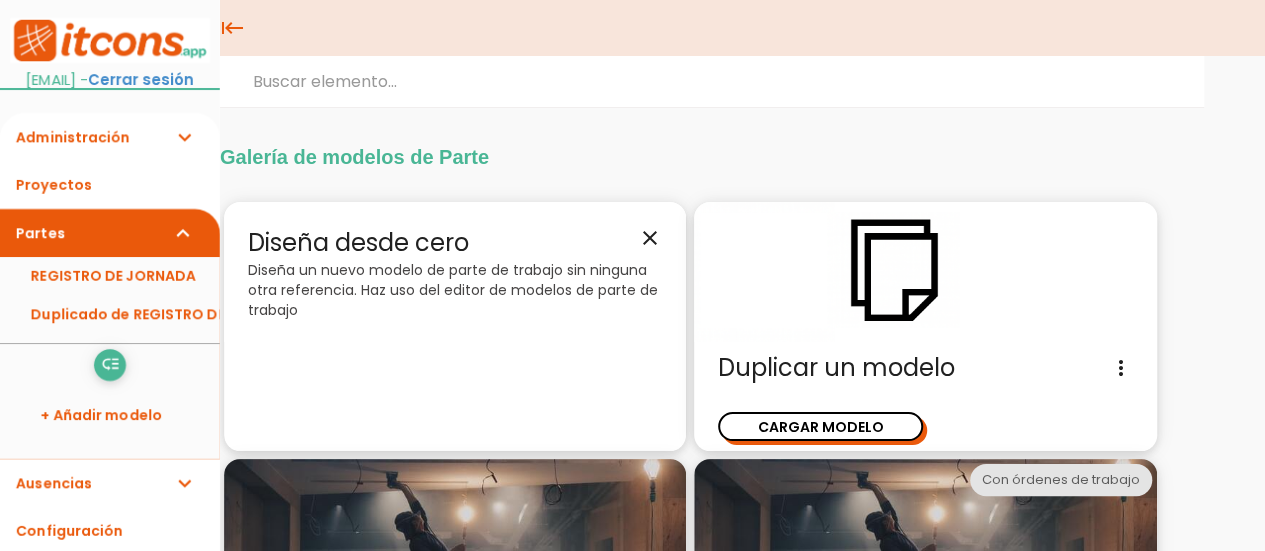 click on "Diseña desde cero close
Diseña un nuevo modelo de parte de trabajo sin ninguna otra referencia. Haz uso del editor de modelos de parte de trabajo" at bounding box center [455, 326] 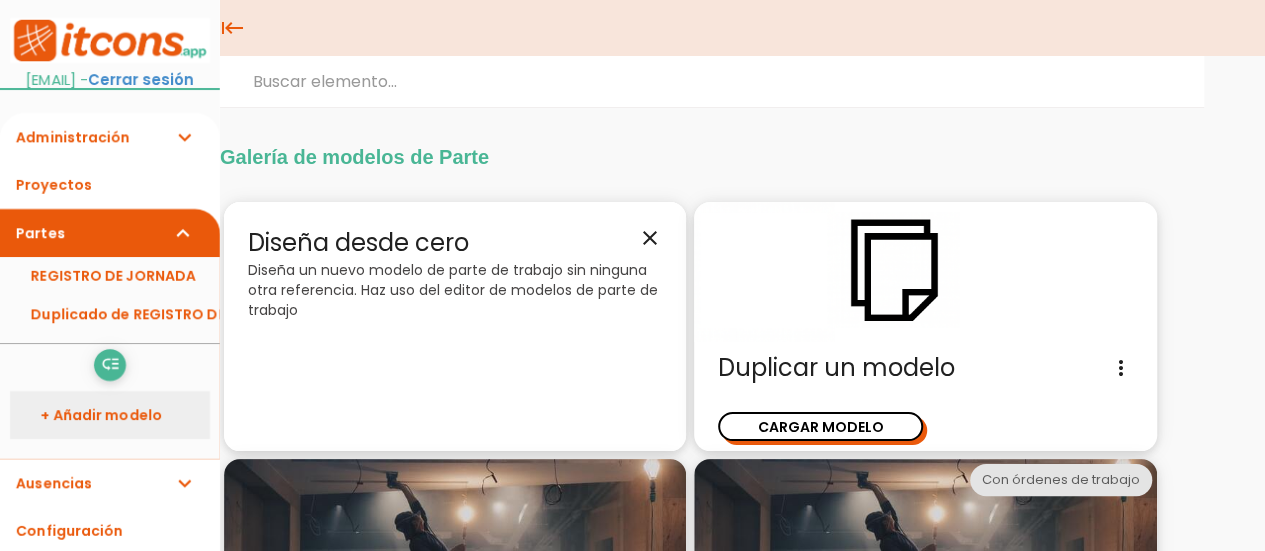 click on "+ Añadir modelo" at bounding box center (110, 415) 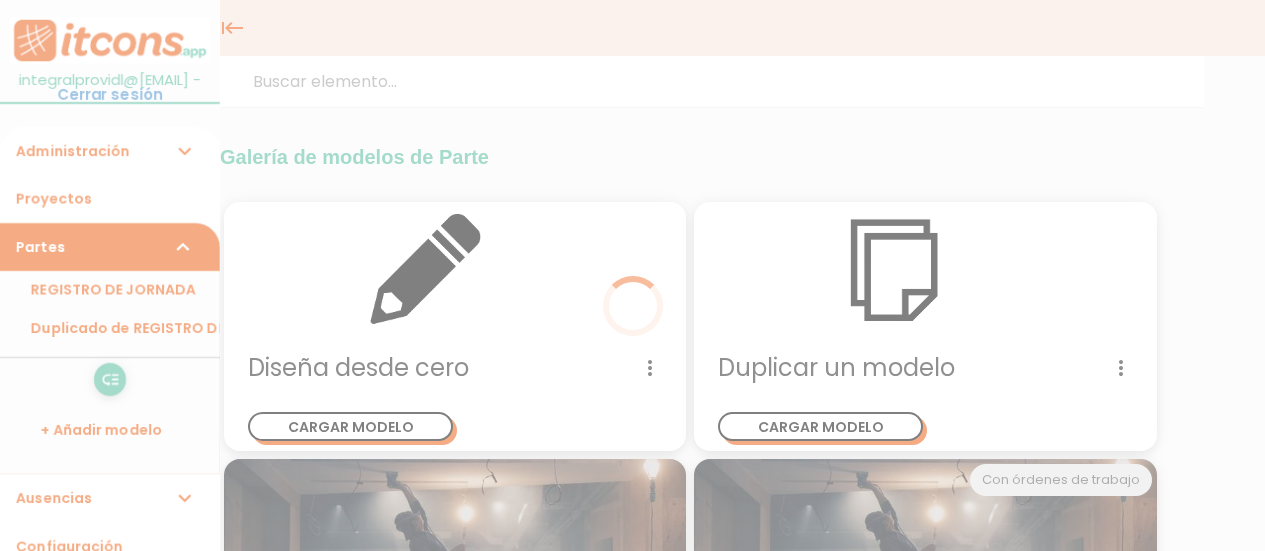scroll, scrollTop: 0, scrollLeft: 0, axis: both 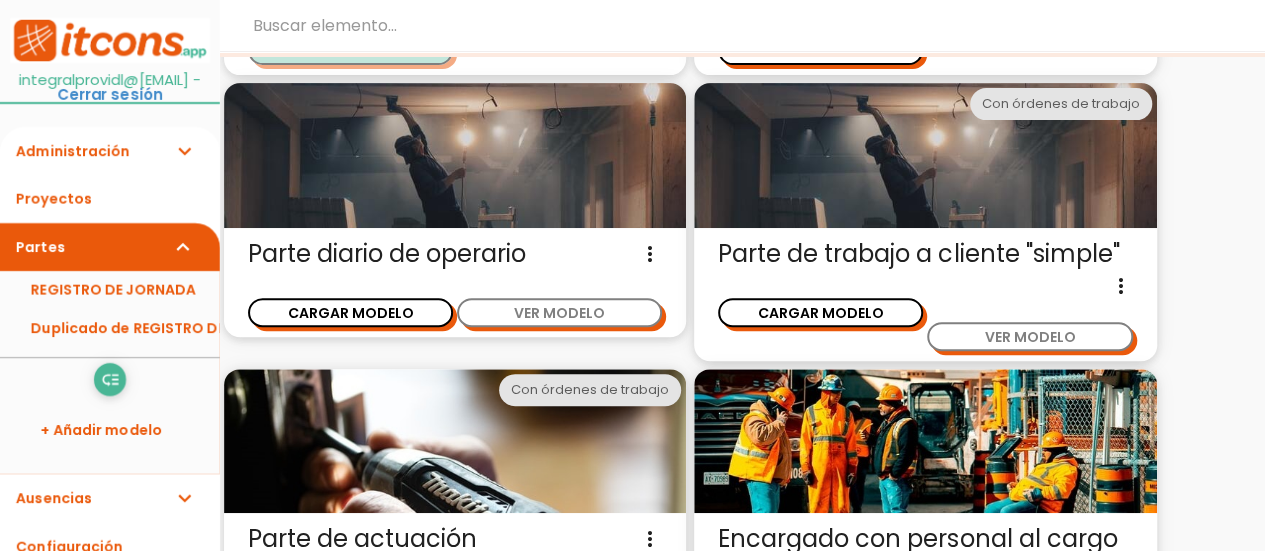click on "CARGAR MODELO" at bounding box center (350, 50) 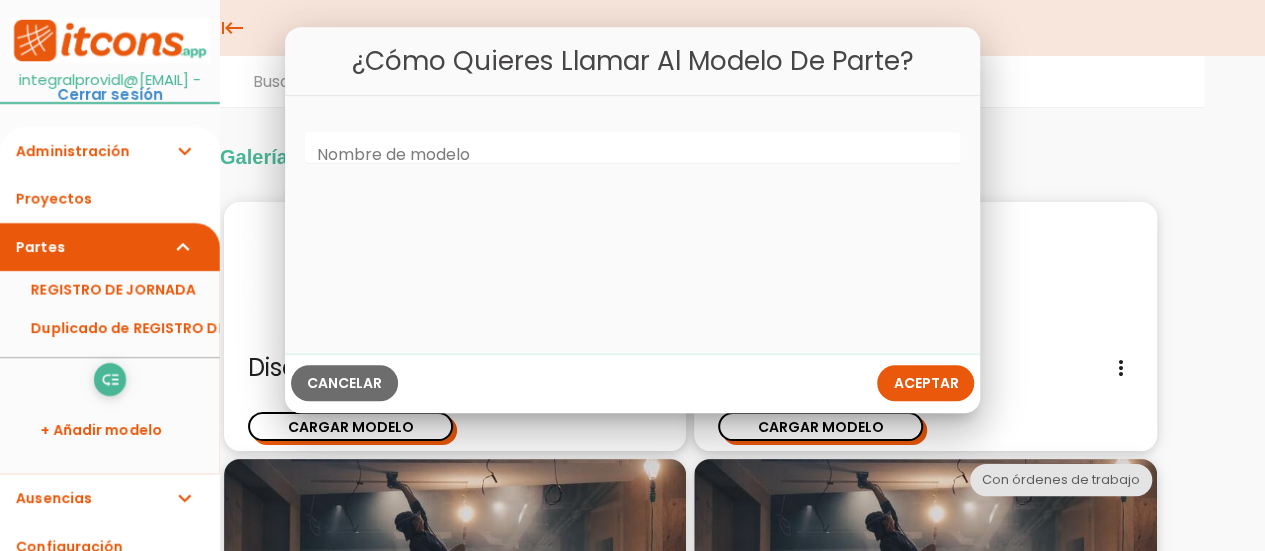 click on "Nombre de modelo" at bounding box center [393, 155] 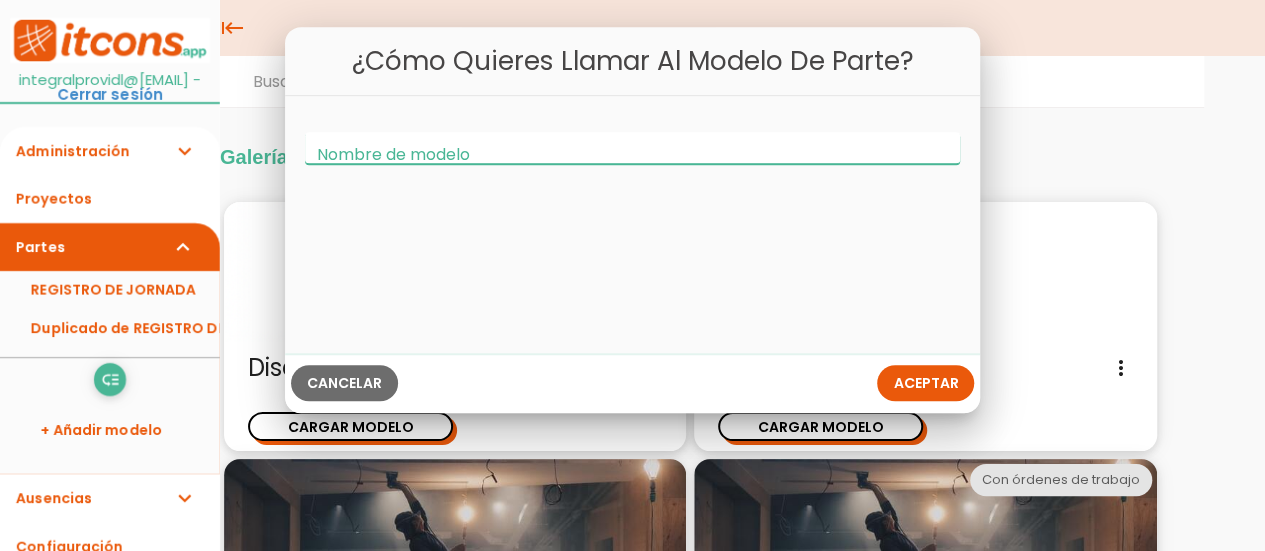 click on "Nombre de modelo" at bounding box center [633, 148] 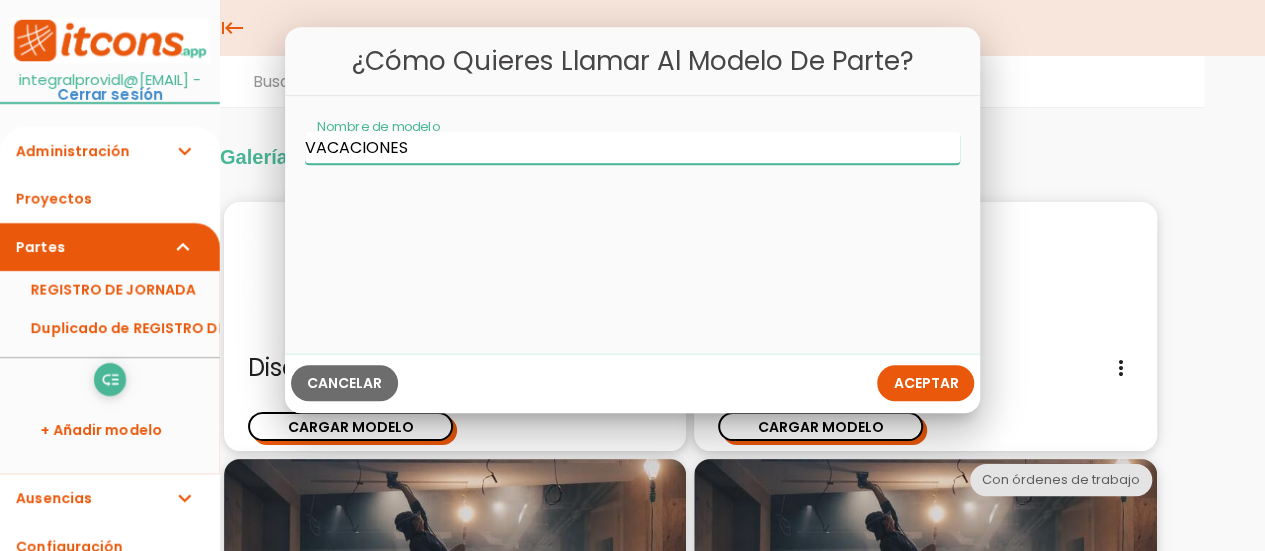 type on "VACACIONES" 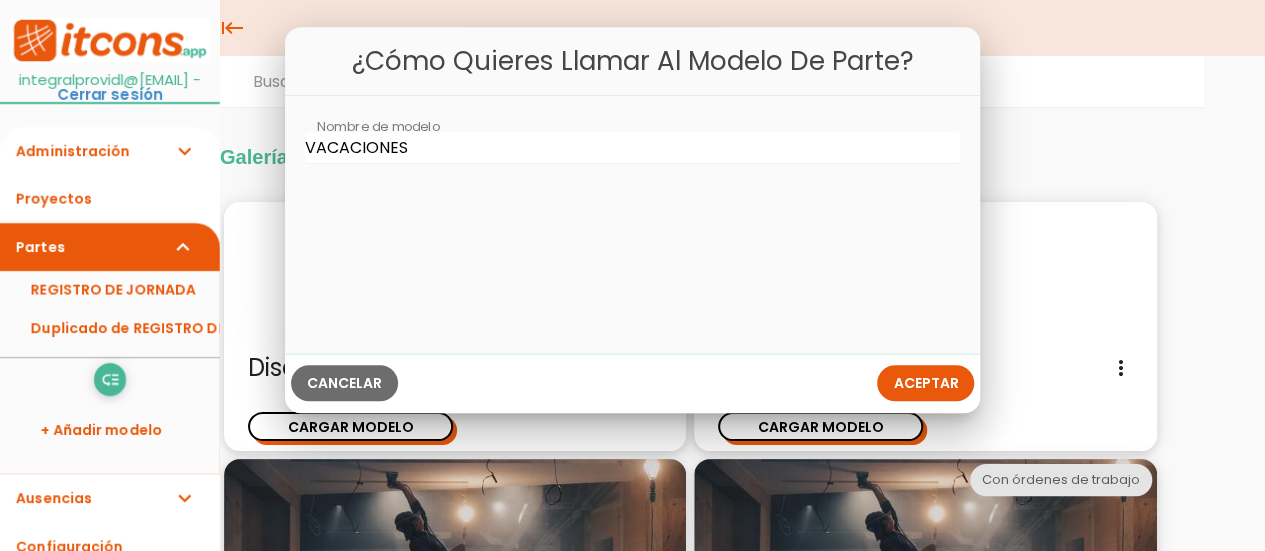 click on "Aceptar" at bounding box center [925, 383] 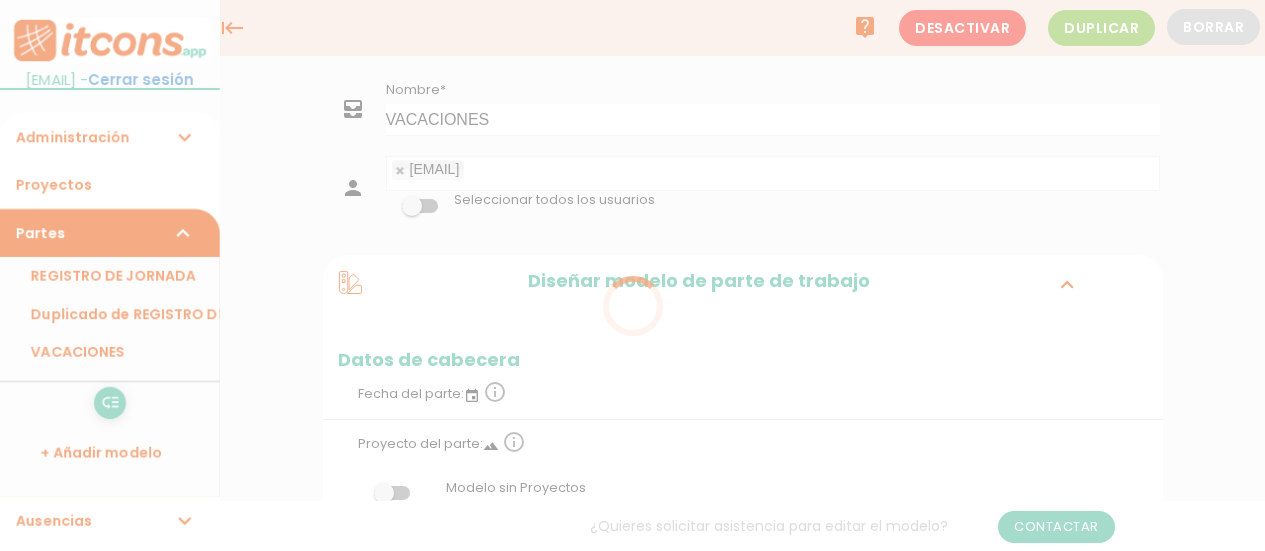 scroll, scrollTop: 0, scrollLeft: 0, axis: both 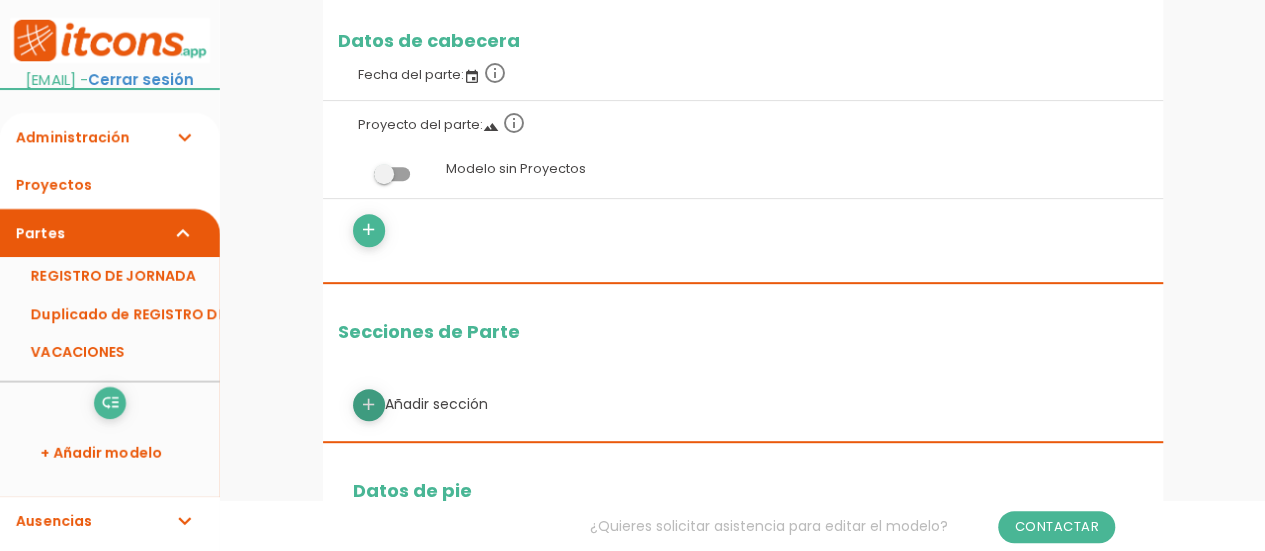 click on "add" at bounding box center (368, 405) 